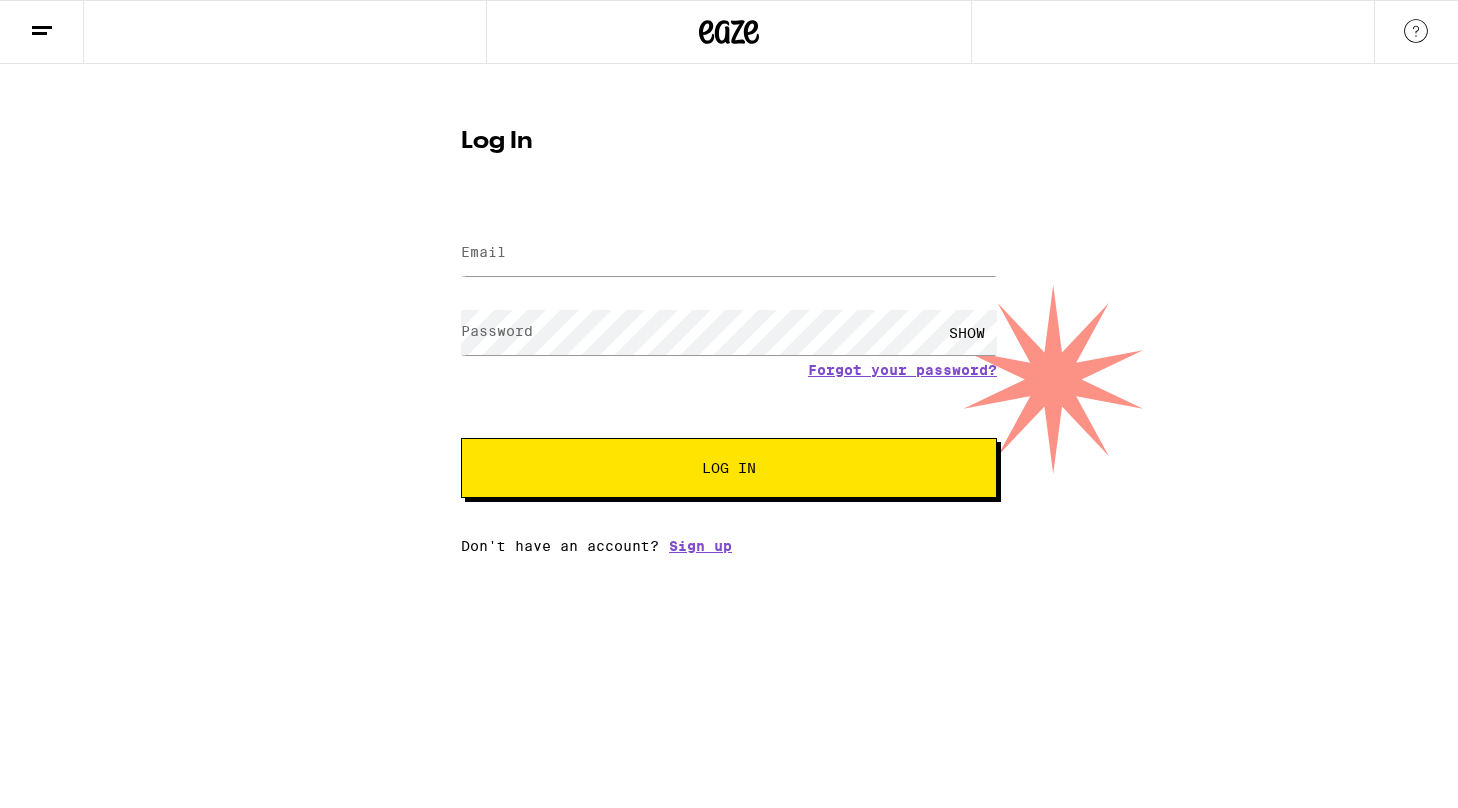 scroll, scrollTop: 0, scrollLeft: 0, axis: both 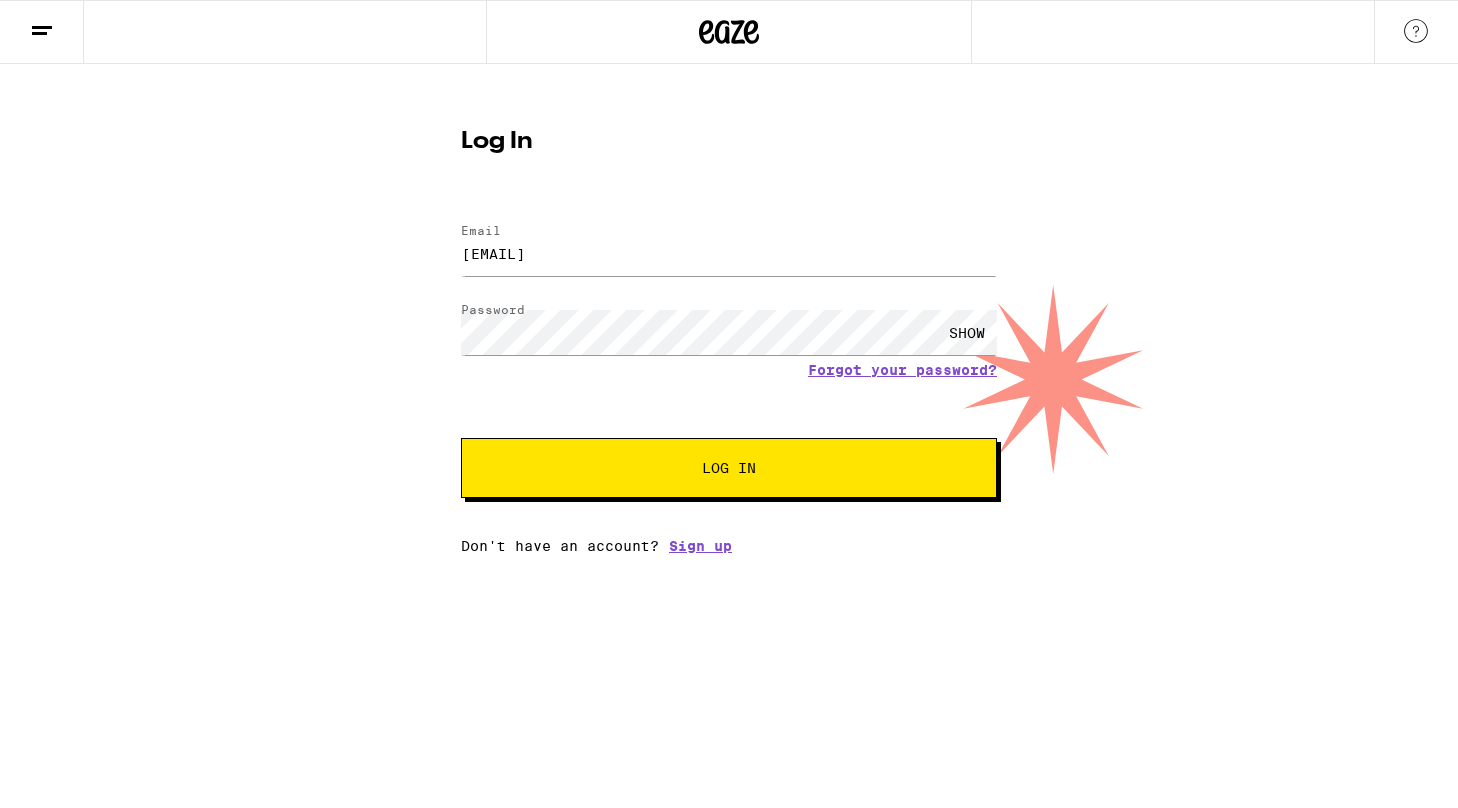 click on "Log In" at bounding box center (729, 468) 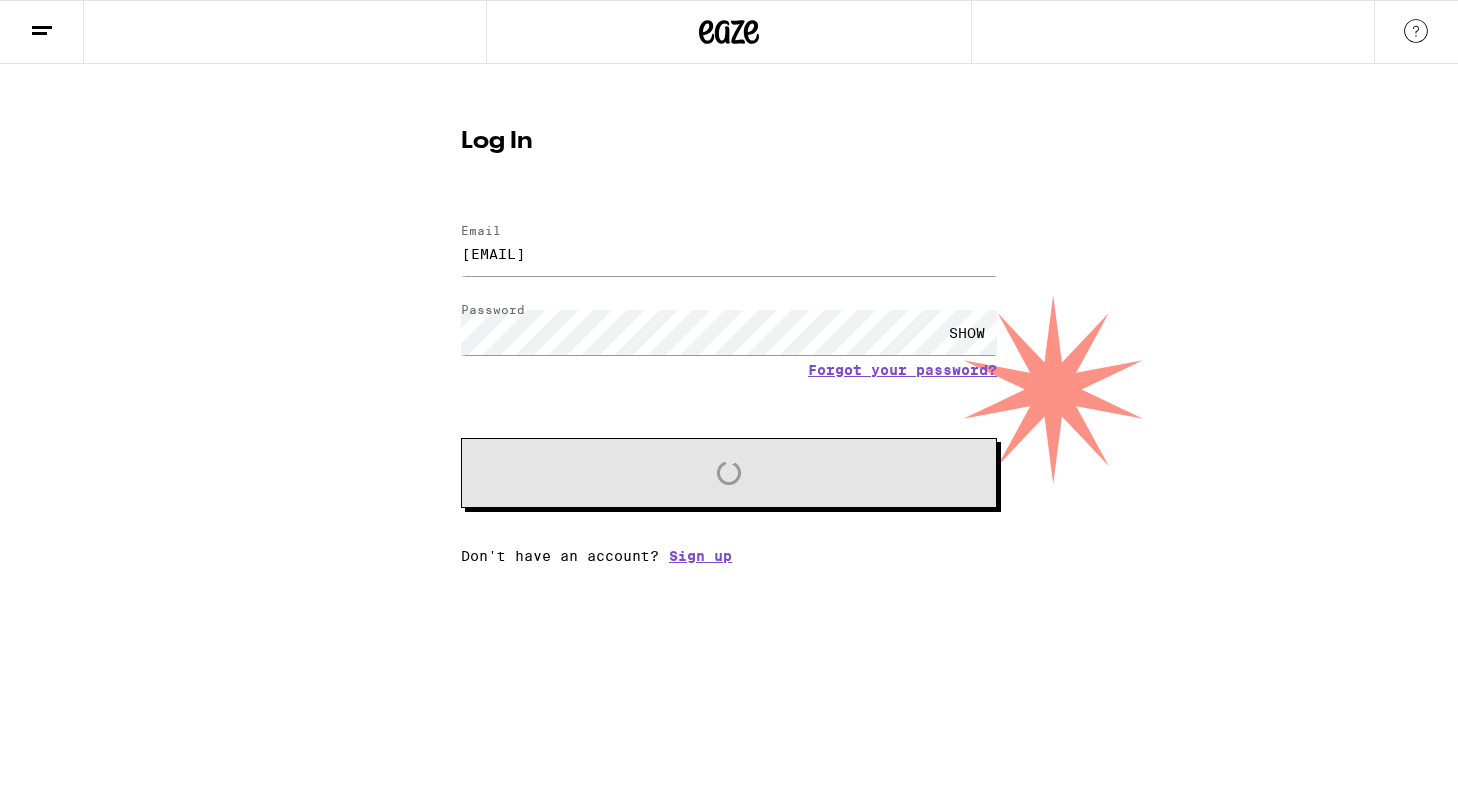 scroll, scrollTop: 0, scrollLeft: 0, axis: both 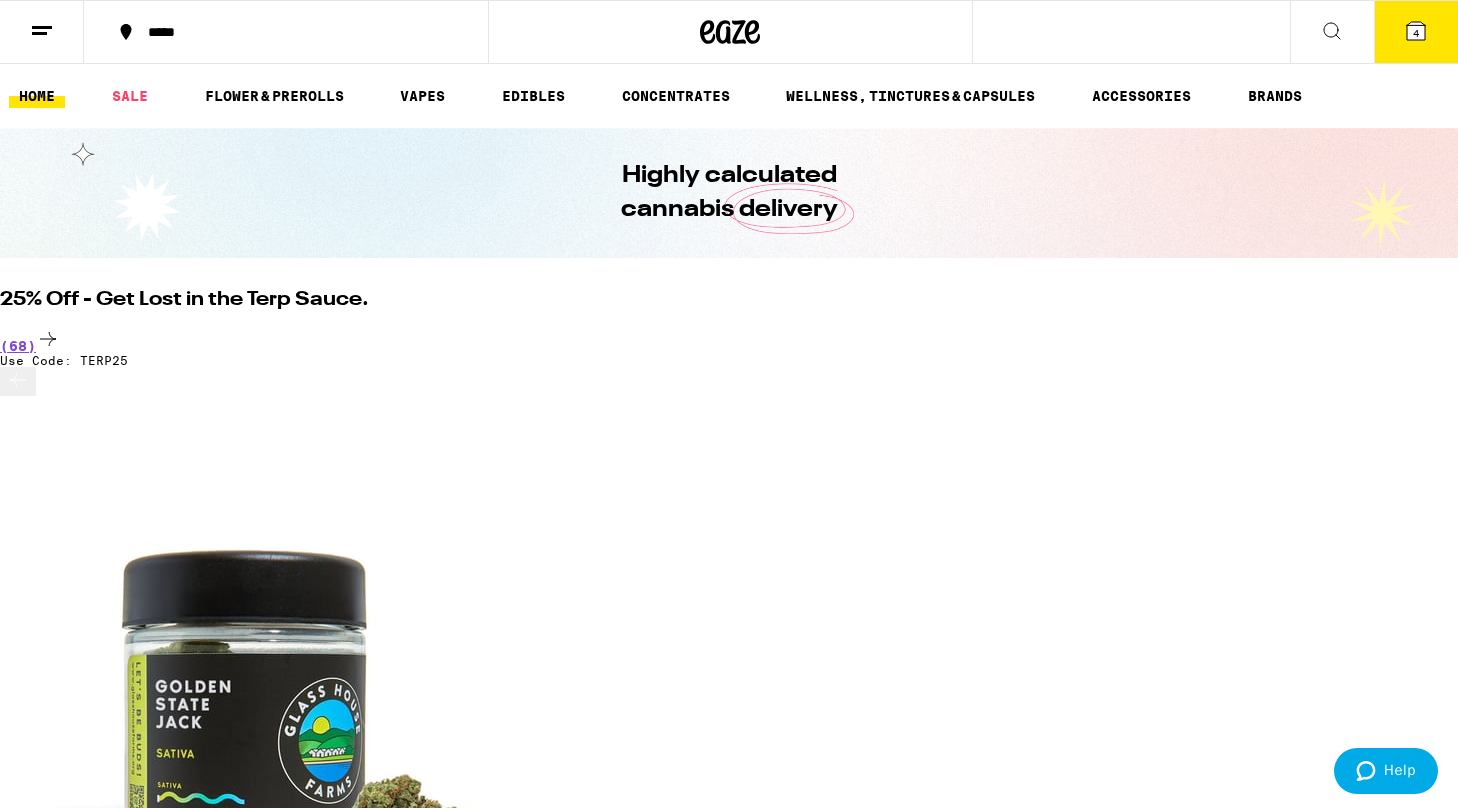 click at bounding box center (18, 4296) 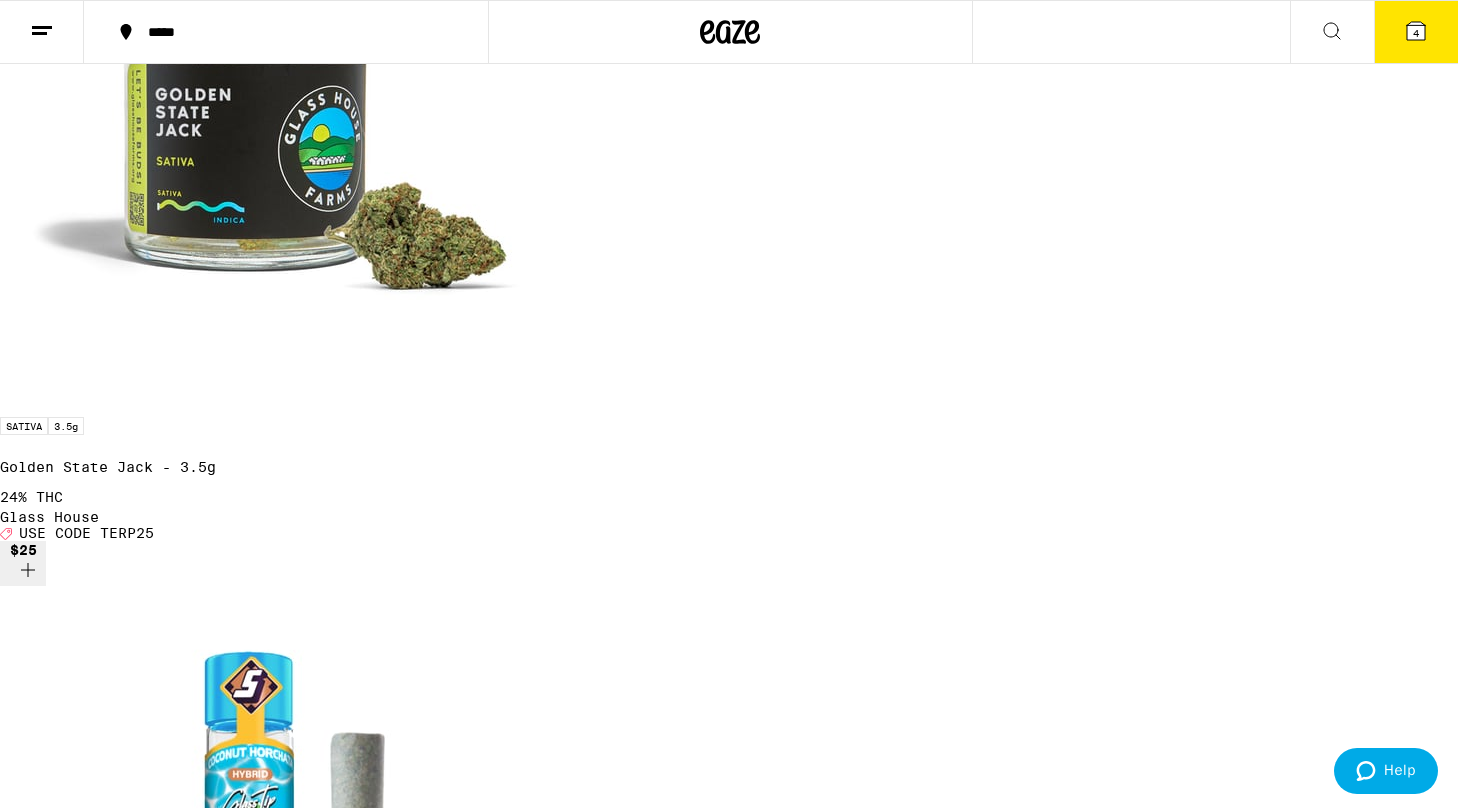 scroll, scrollTop: 587, scrollLeft: 1, axis: both 